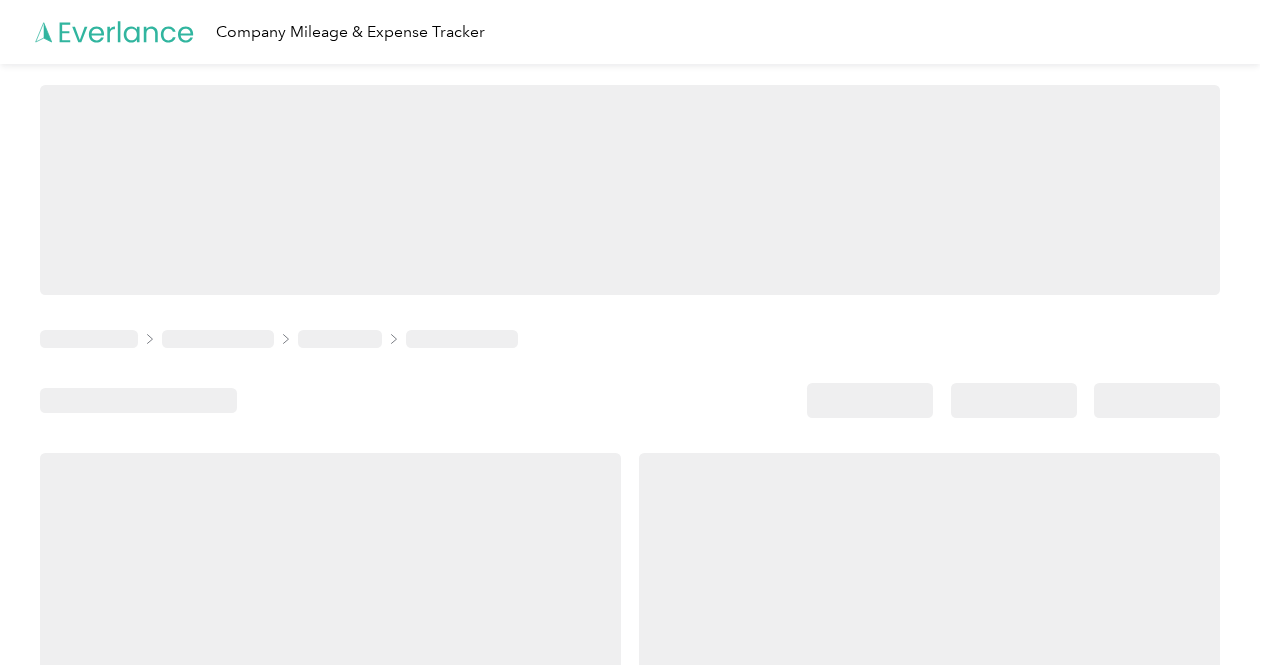 scroll, scrollTop: 0, scrollLeft: 0, axis: both 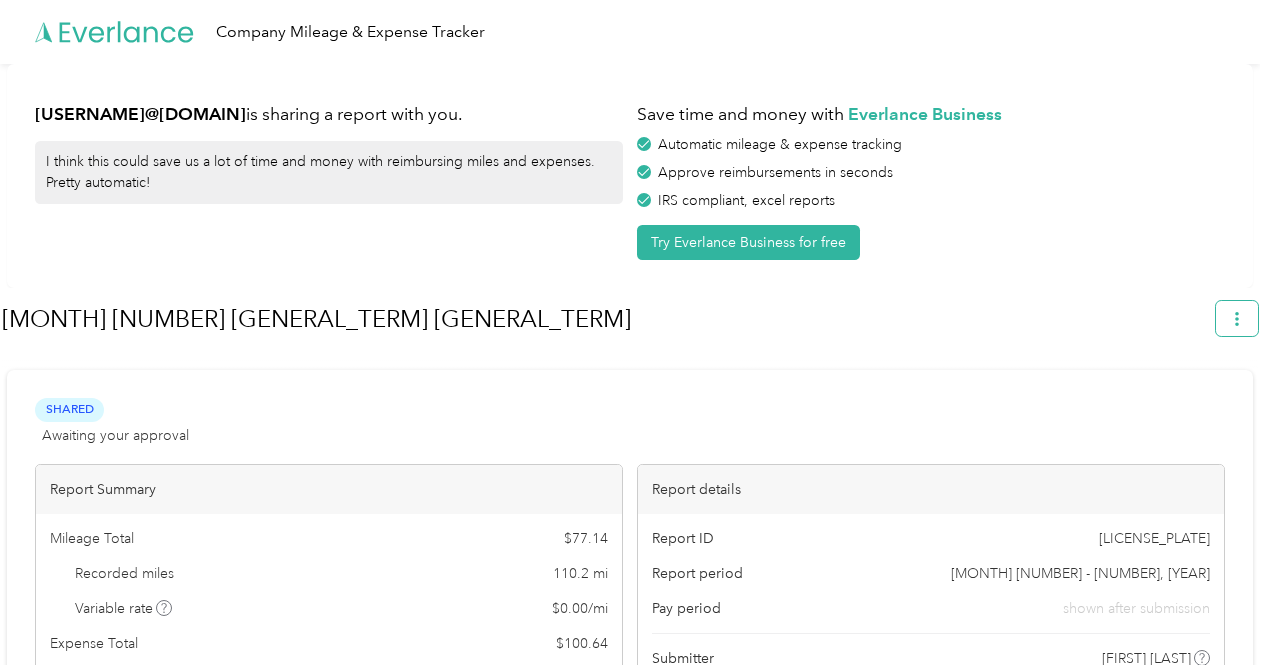 click at bounding box center [1237, 318] 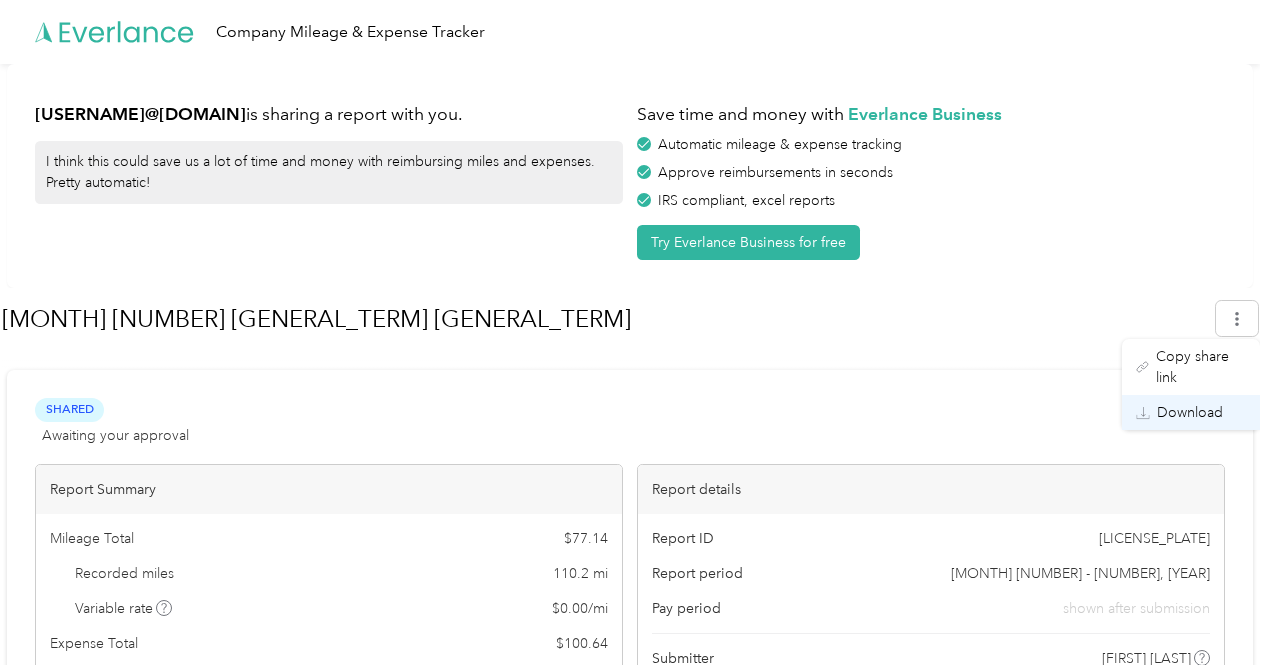 click on "Download" at bounding box center (1191, 412) 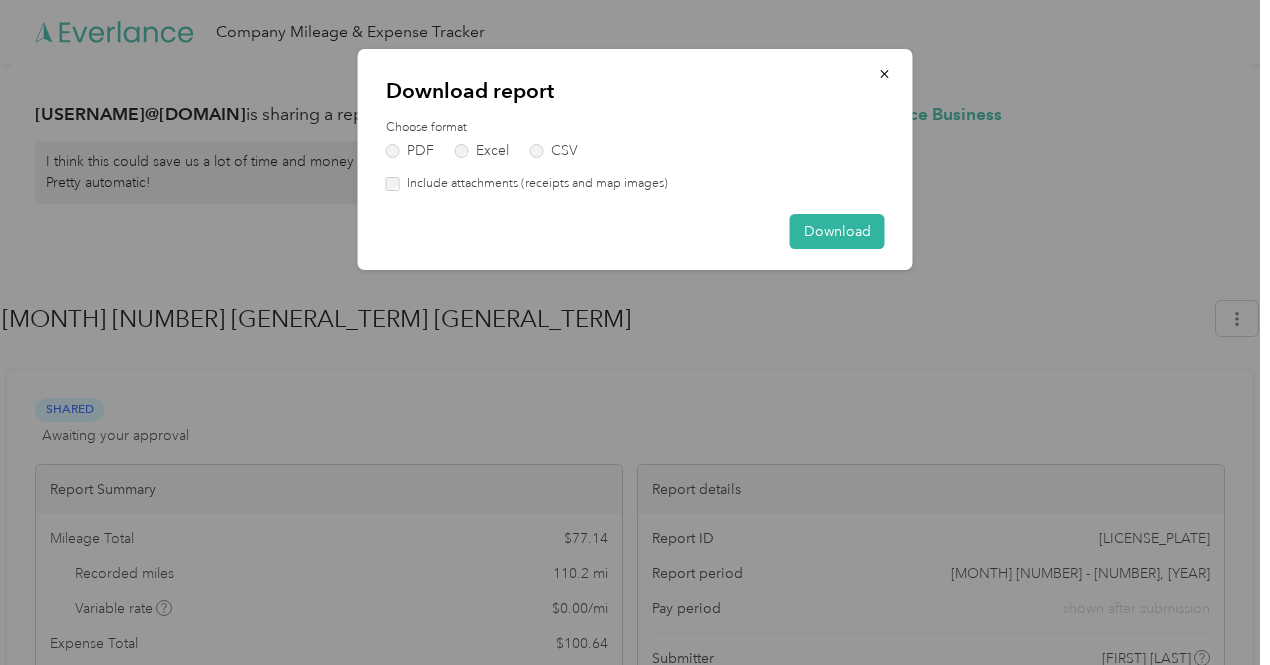 click on "Download report Choose format   PDF Excel CSV Include attachments (receipts and map images) Download" at bounding box center [635, 159] 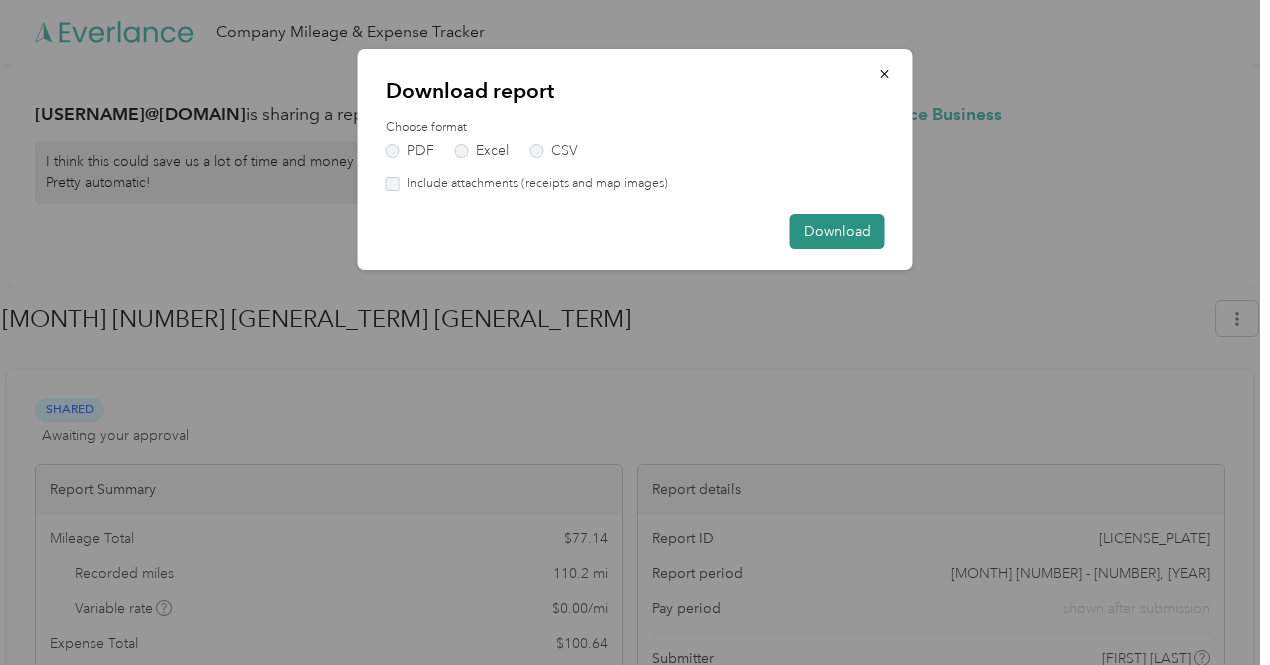 click on "Download" at bounding box center (837, 231) 